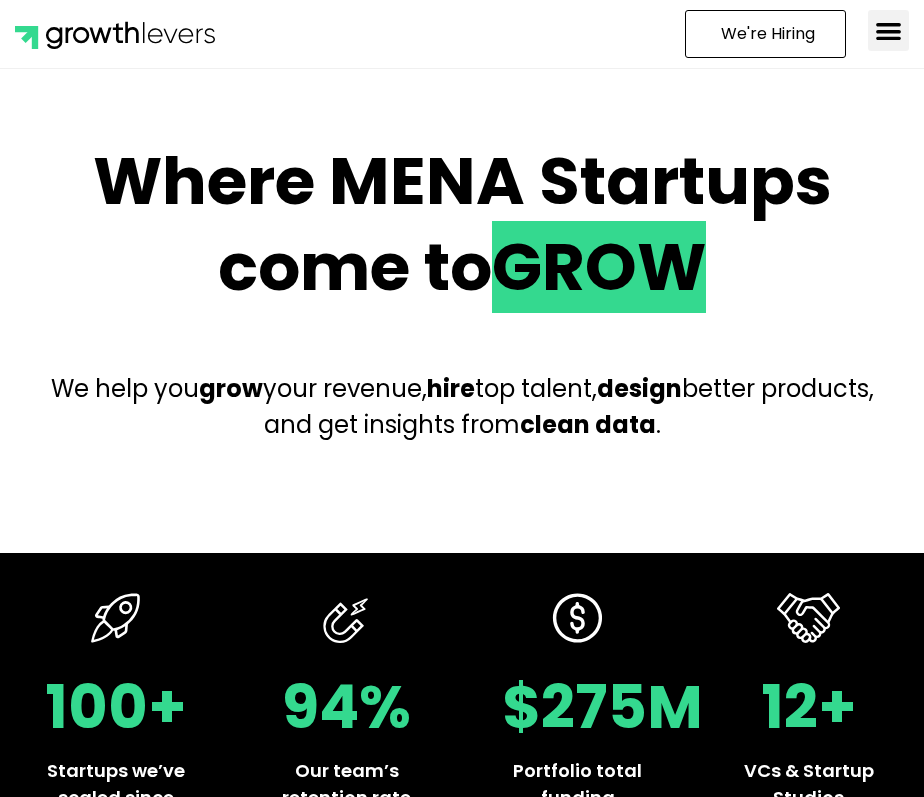scroll, scrollTop: 0, scrollLeft: 0, axis: both 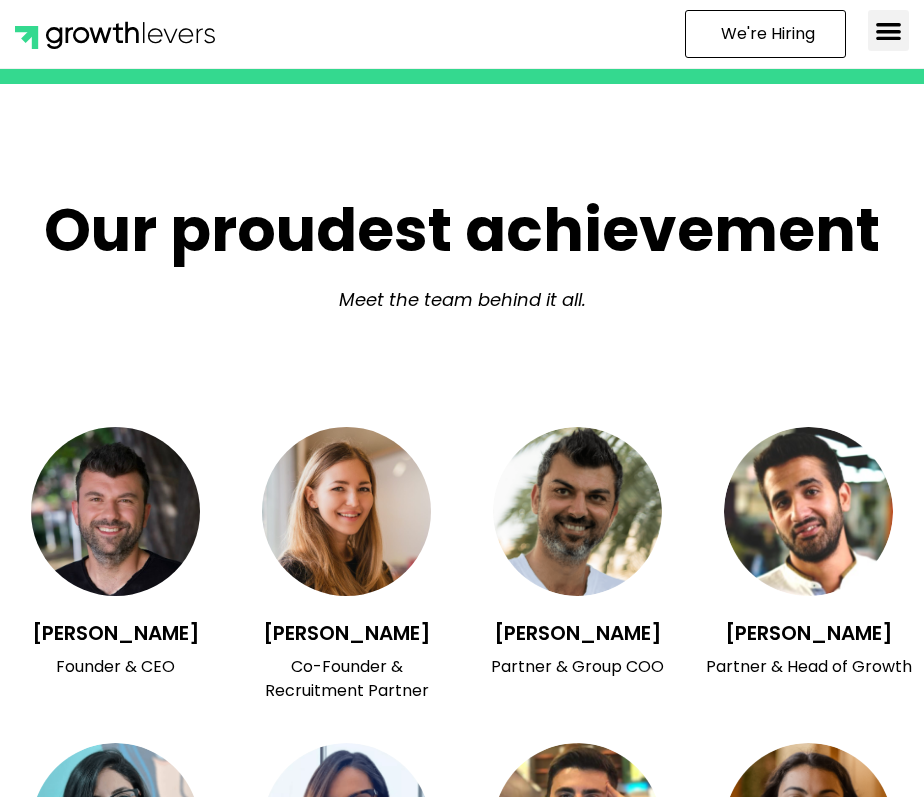 click at bounding box center (115, 511) 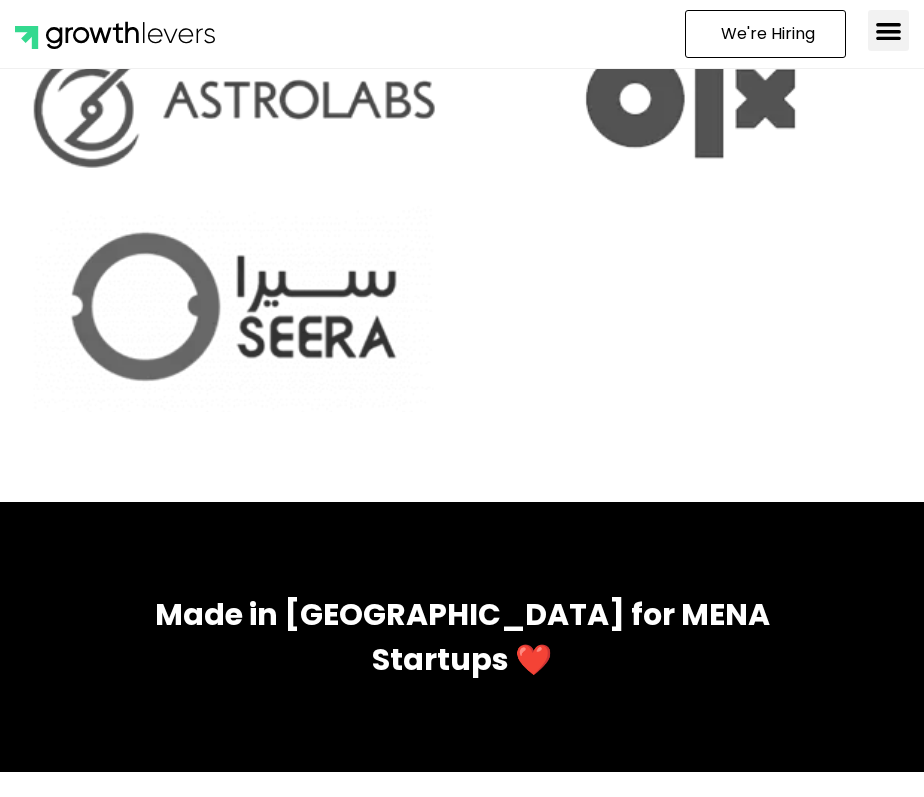 scroll, scrollTop: 10516, scrollLeft: 0, axis: vertical 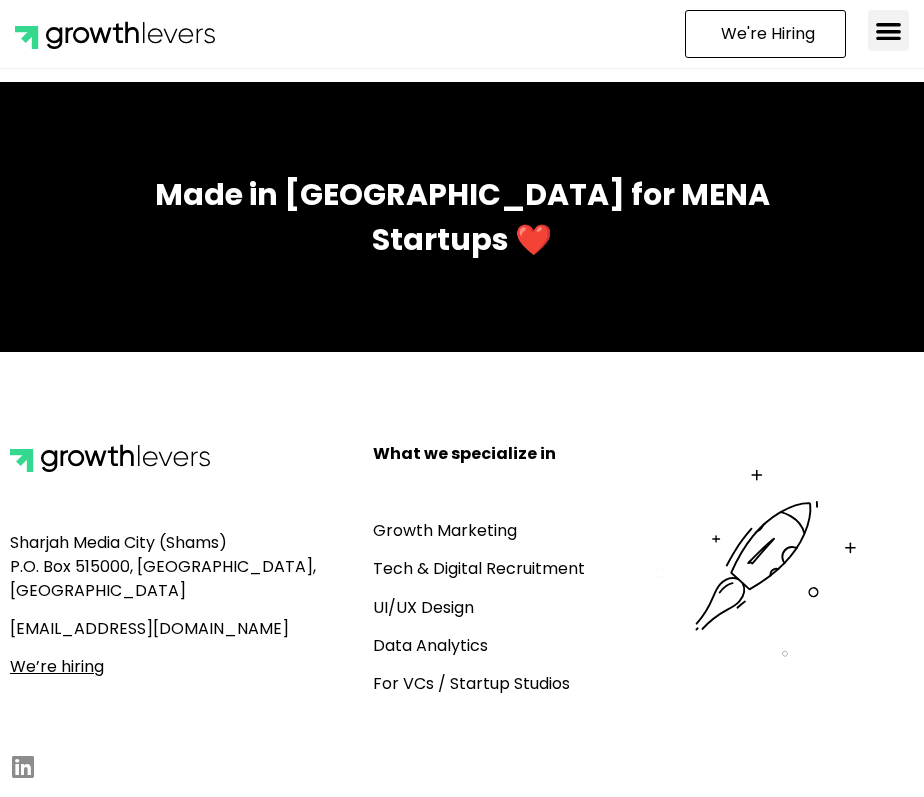 click on "Growth Marketing" at bounding box center [445, 530] 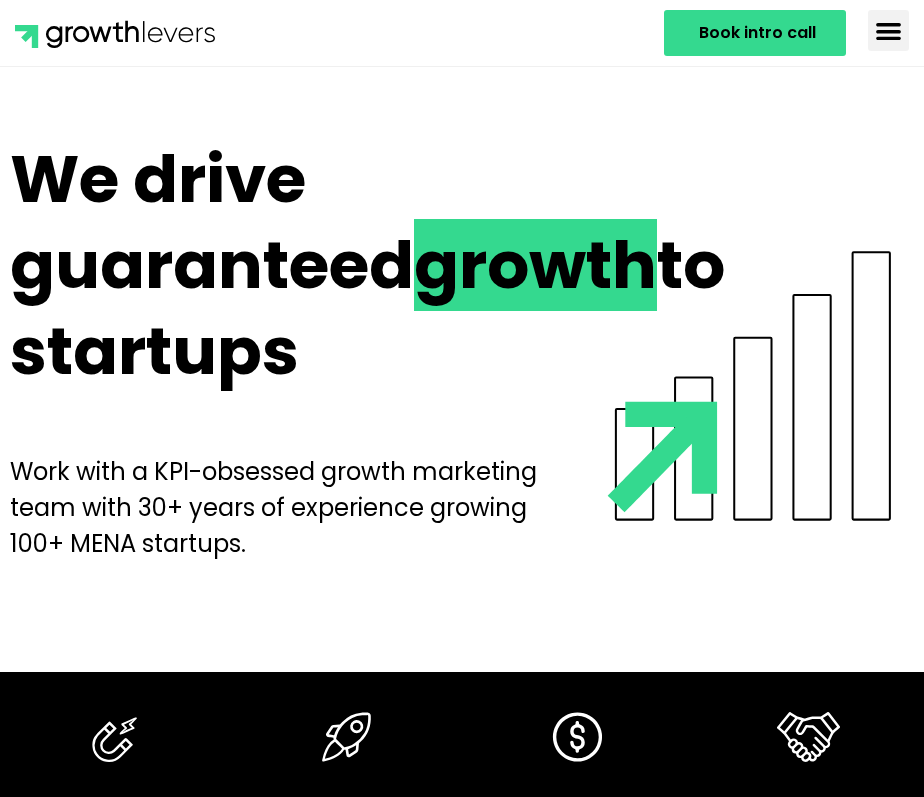 scroll, scrollTop: 0, scrollLeft: 0, axis: both 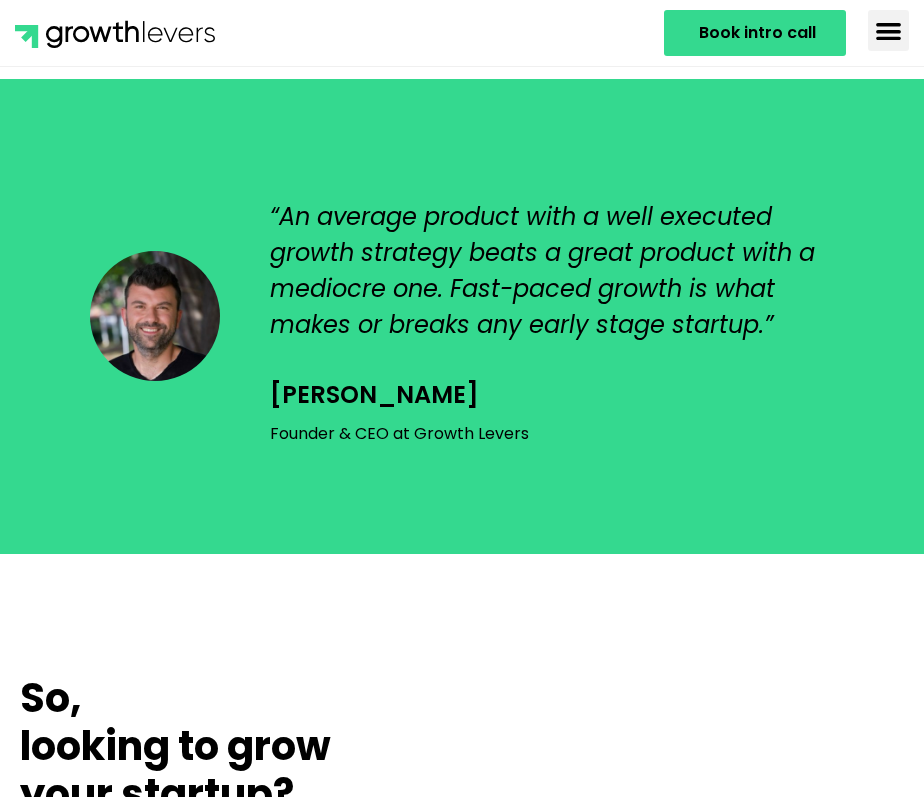 click on "Book intro call" at bounding box center (757, 33) 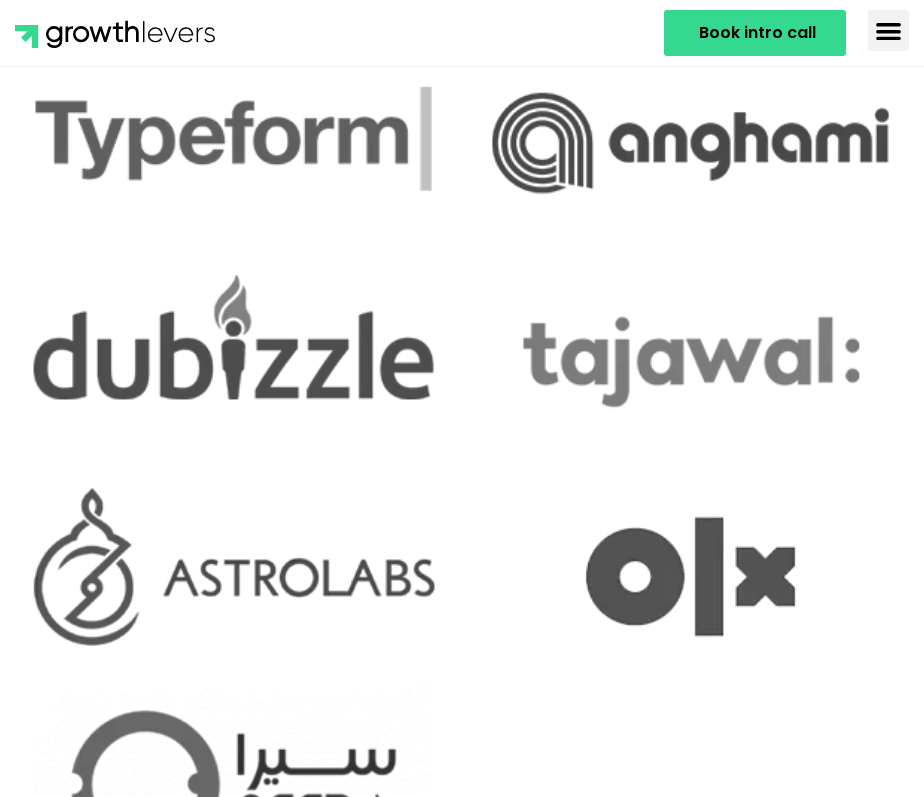 scroll, scrollTop: 7219, scrollLeft: 0, axis: vertical 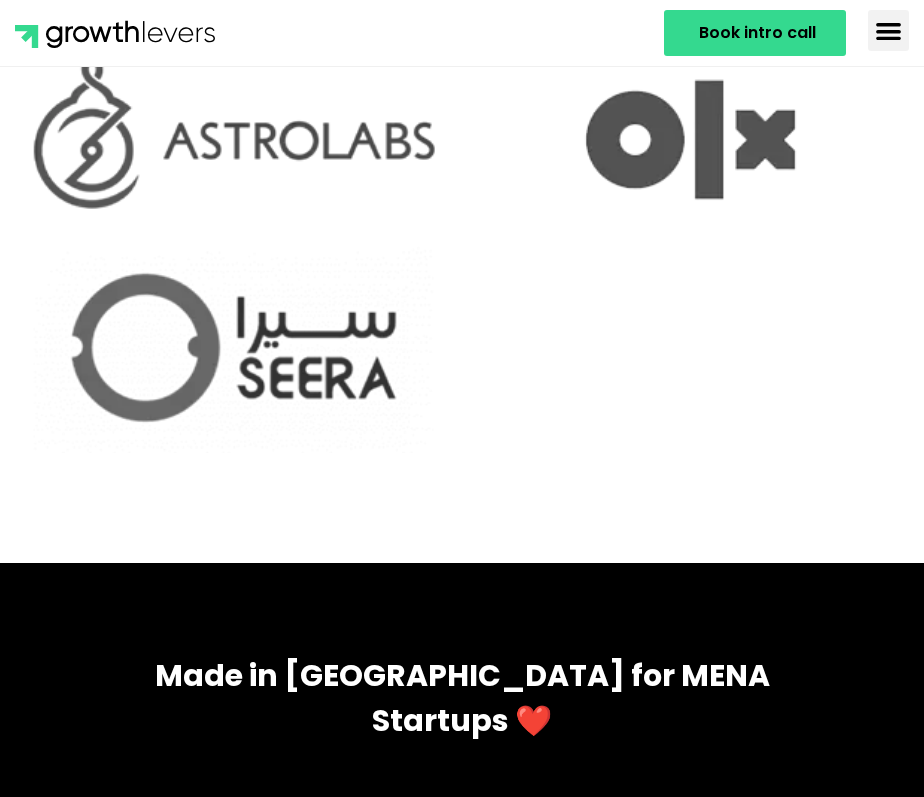 click on "Growth Marketing
Recruitment
UI/UX Design
Data Analytics
Our Startup Studio
Growth Marketing
Recruitment
UI/UX Design
Data Analytics
Our Startup Studio" 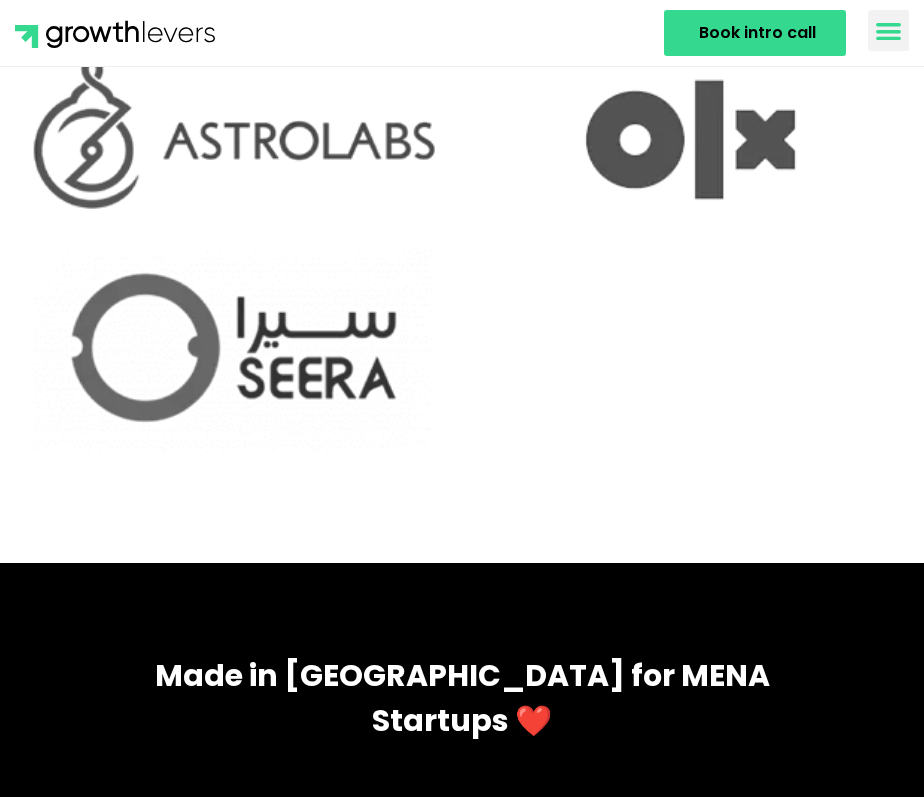 click 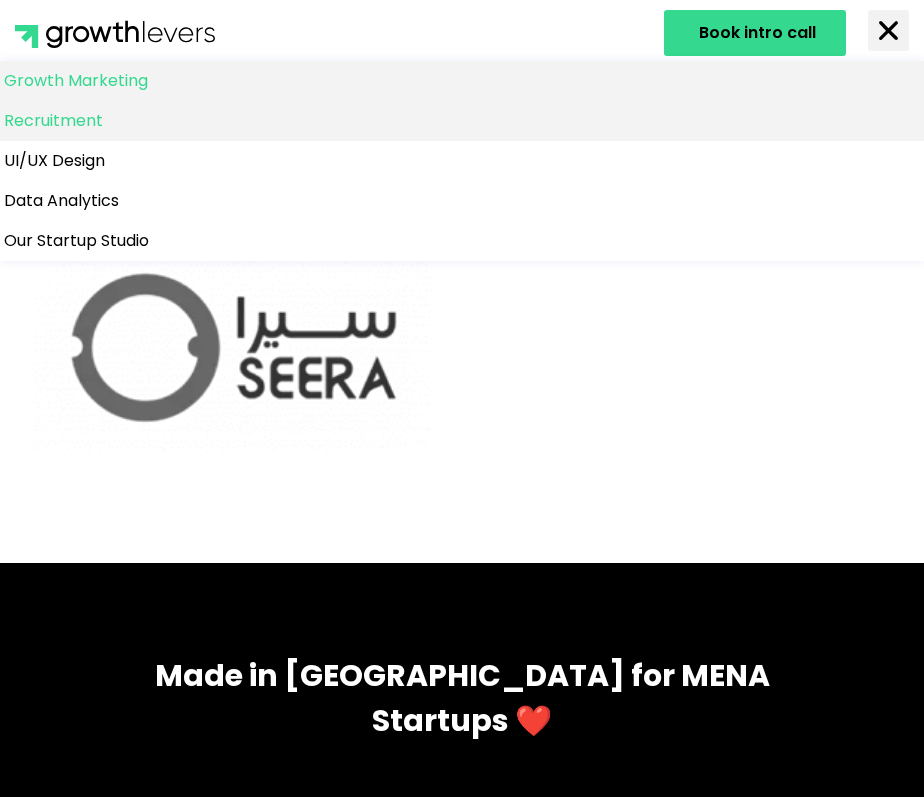 click on "Recruitment" 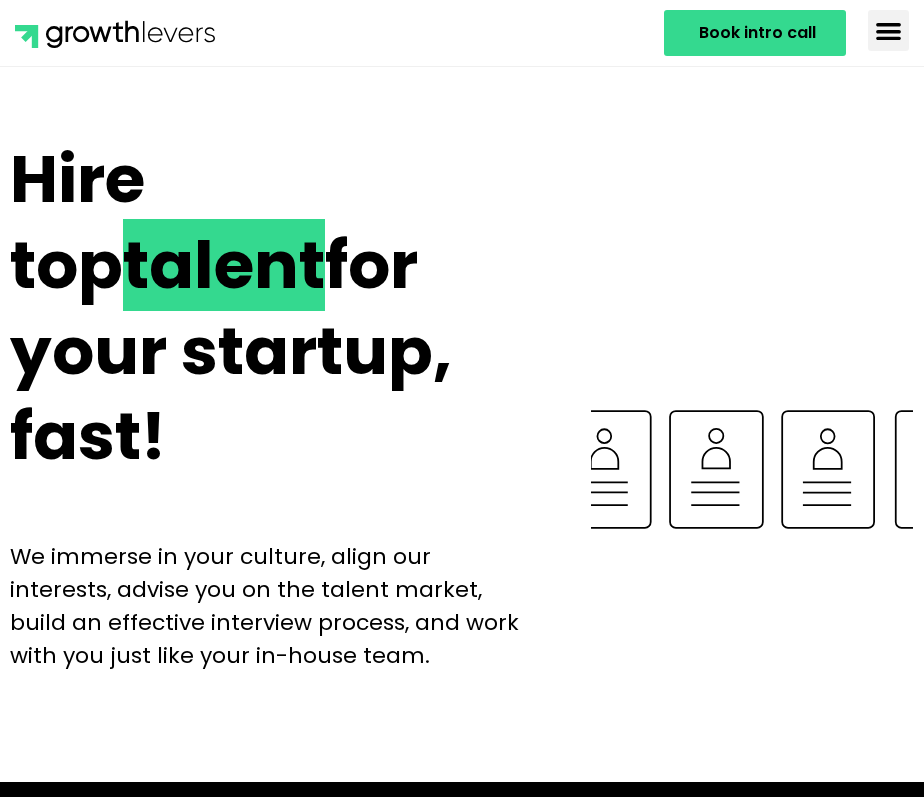 scroll, scrollTop: 0, scrollLeft: 0, axis: both 